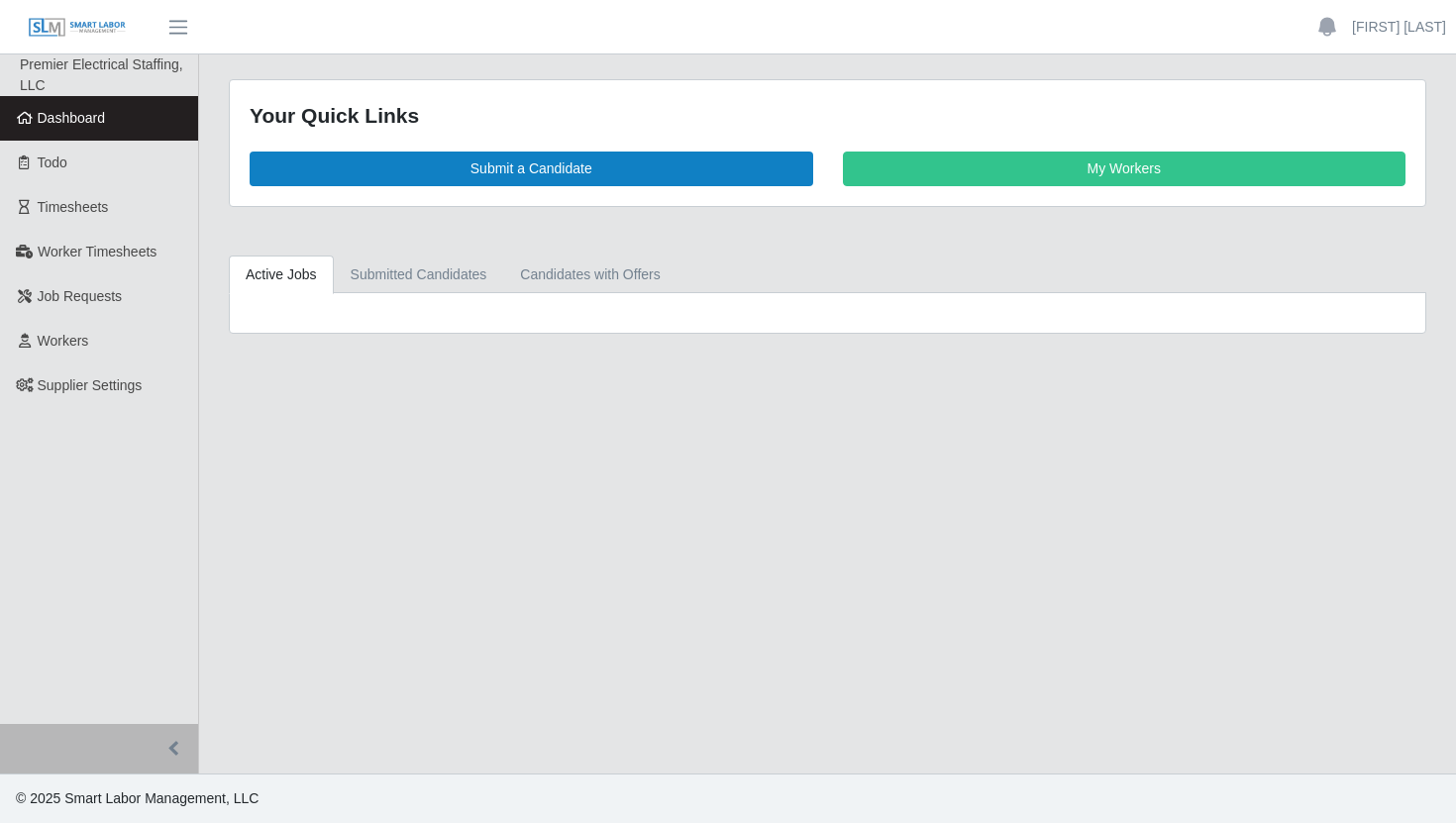 scroll, scrollTop: 0, scrollLeft: 0, axis: both 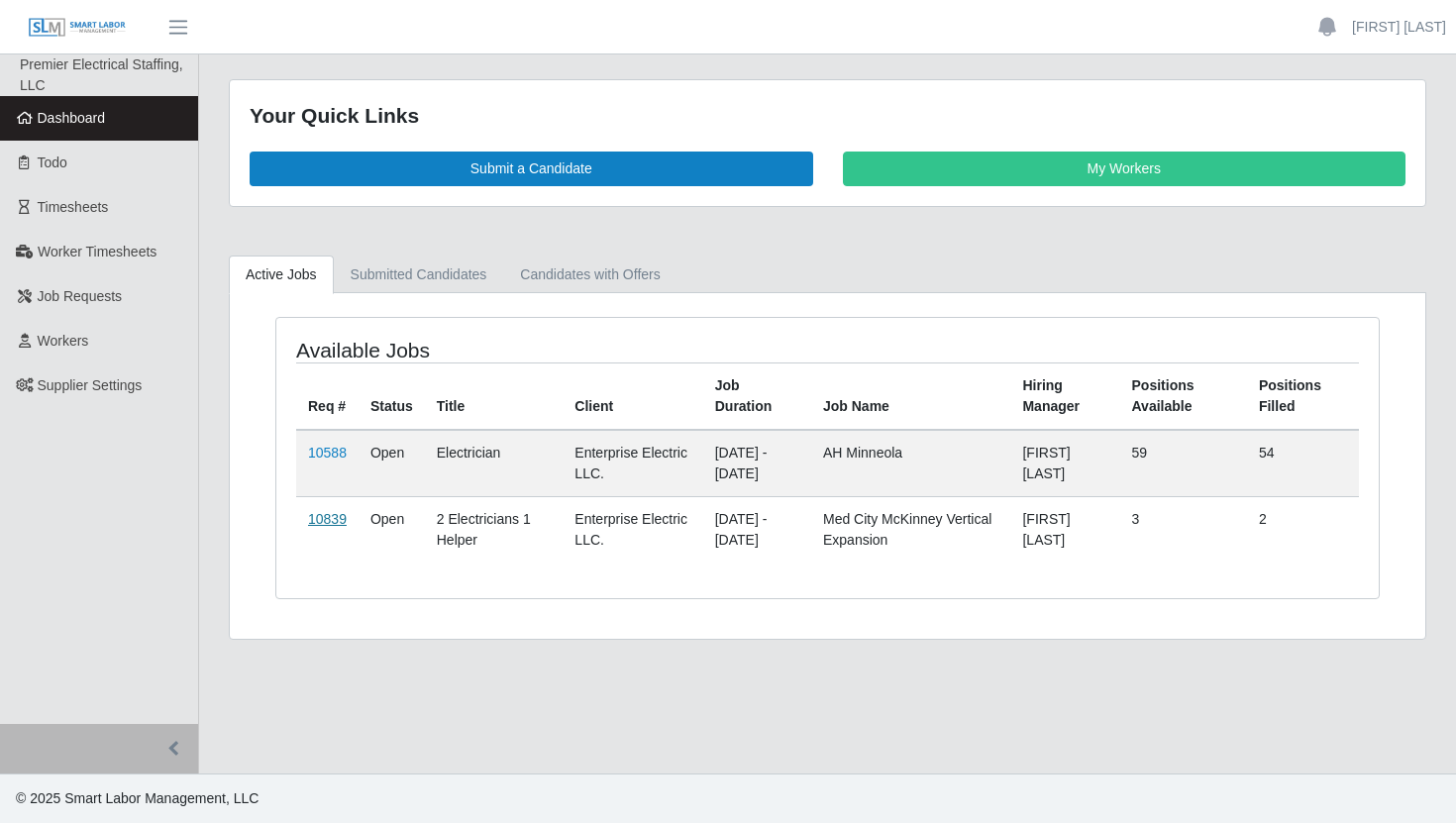 click on "10839" at bounding box center (327, 519) 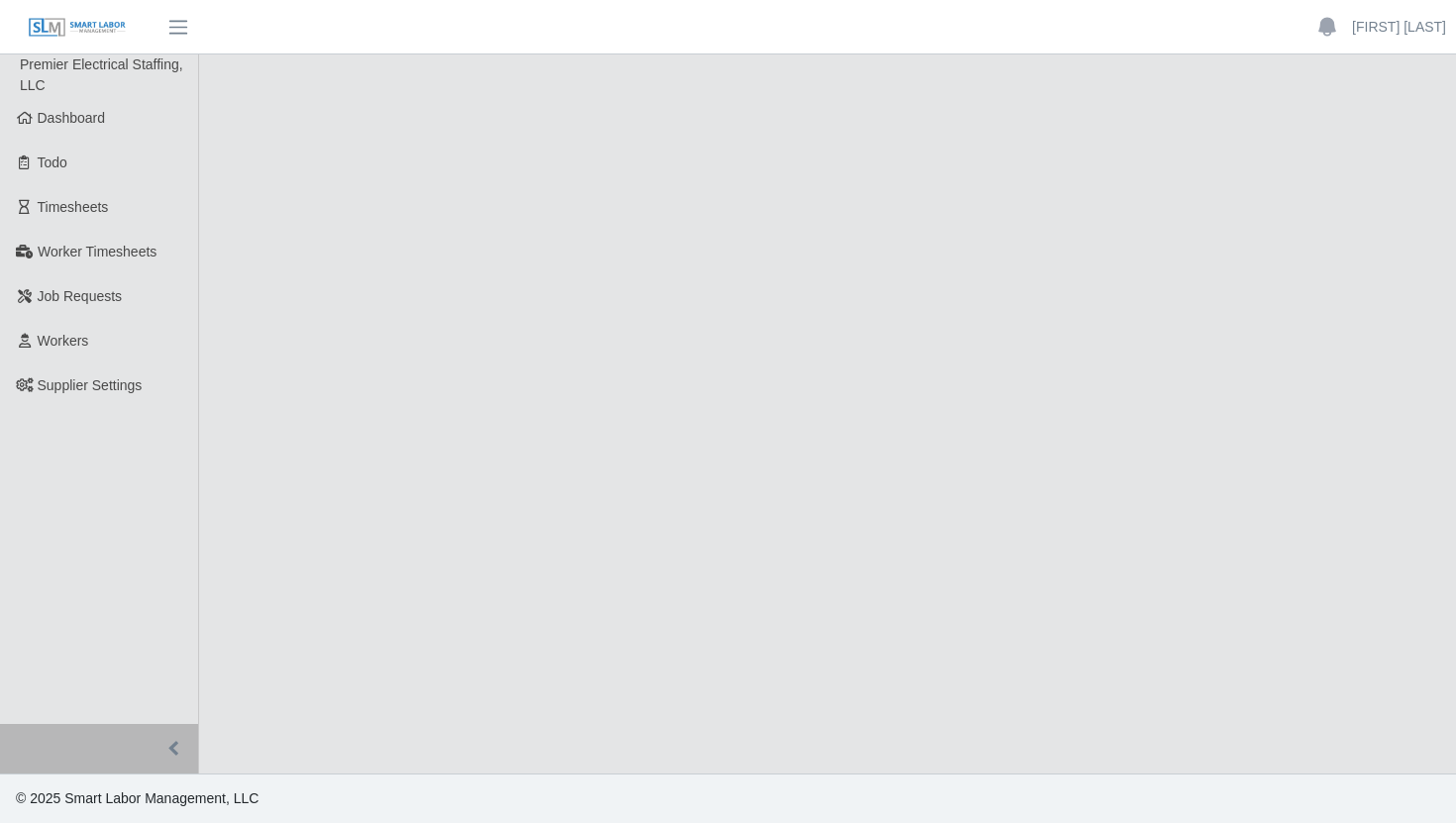 scroll, scrollTop: 0, scrollLeft: 0, axis: both 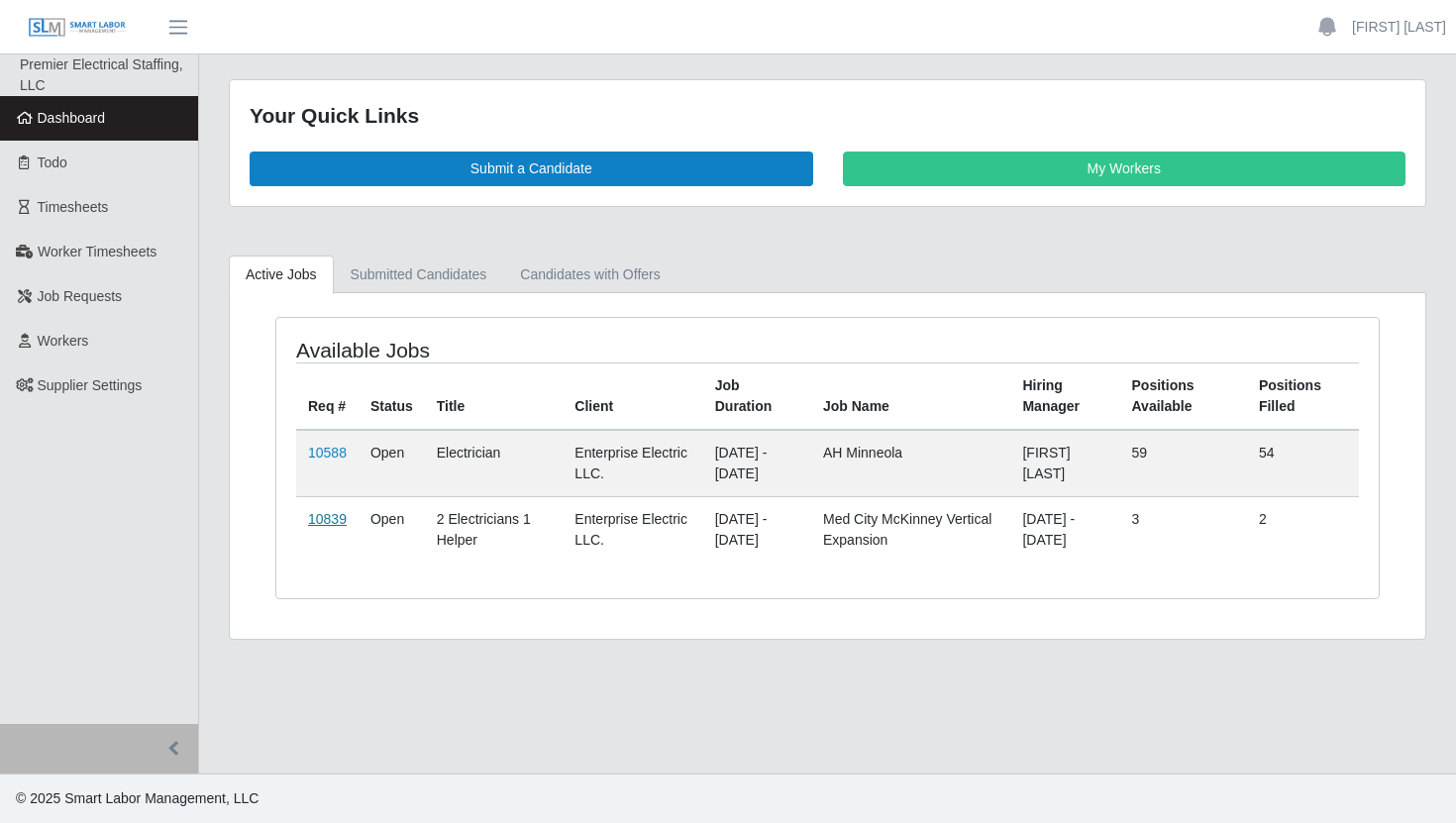 click on "10839" at bounding box center [327, 519] 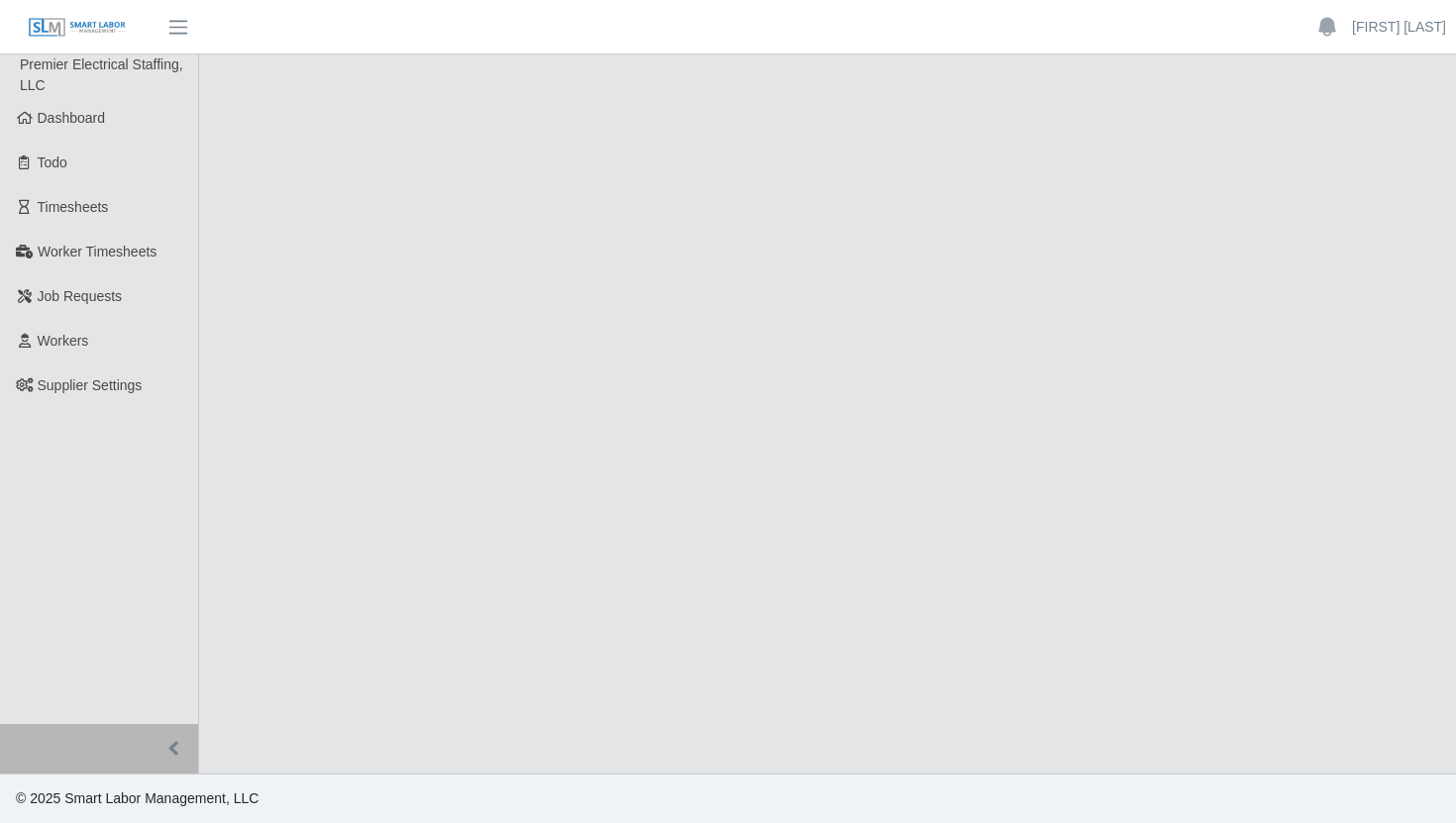 scroll, scrollTop: 0, scrollLeft: 0, axis: both 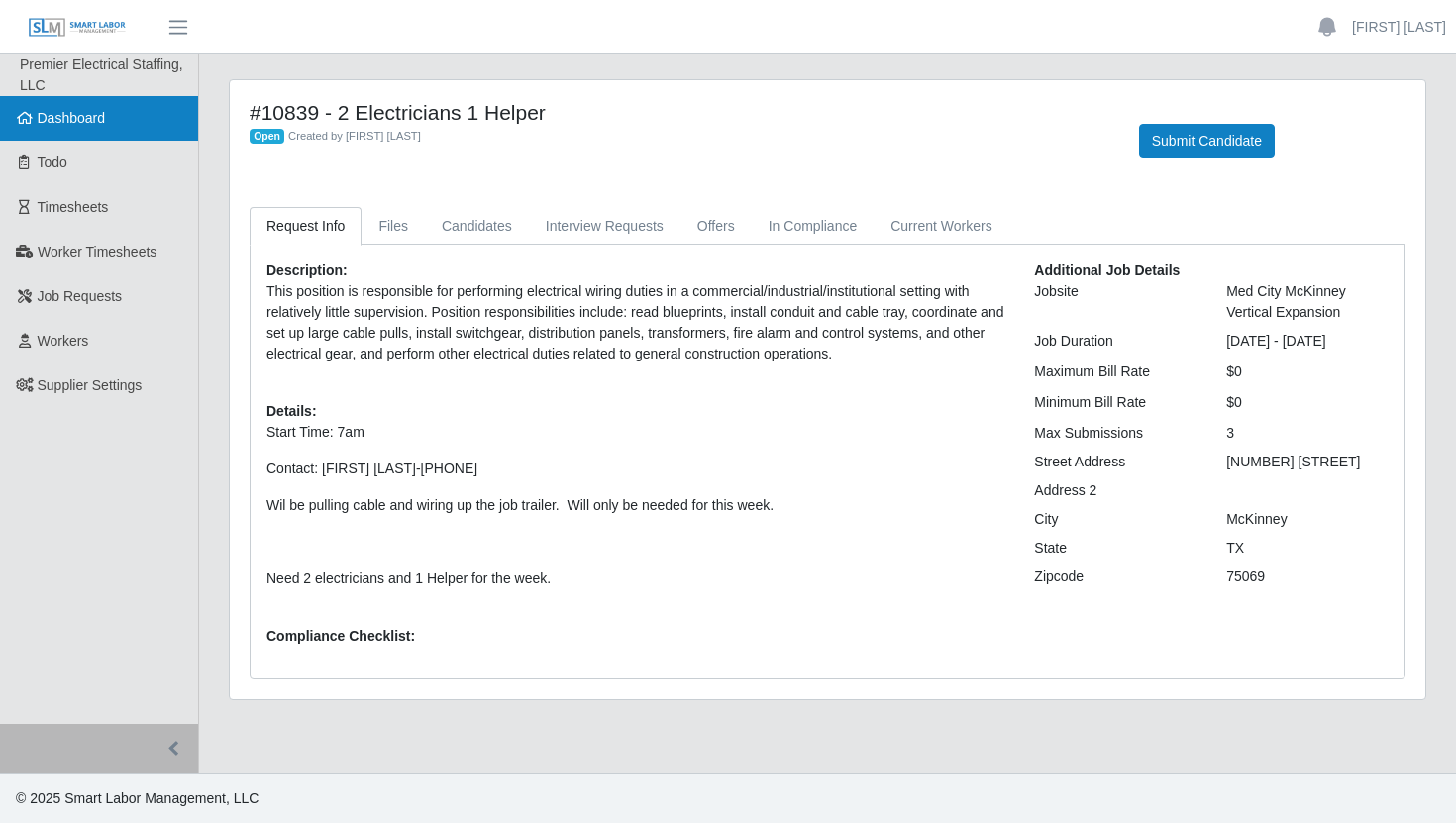 click on "Dashboard" at bounding box center (99, 118) 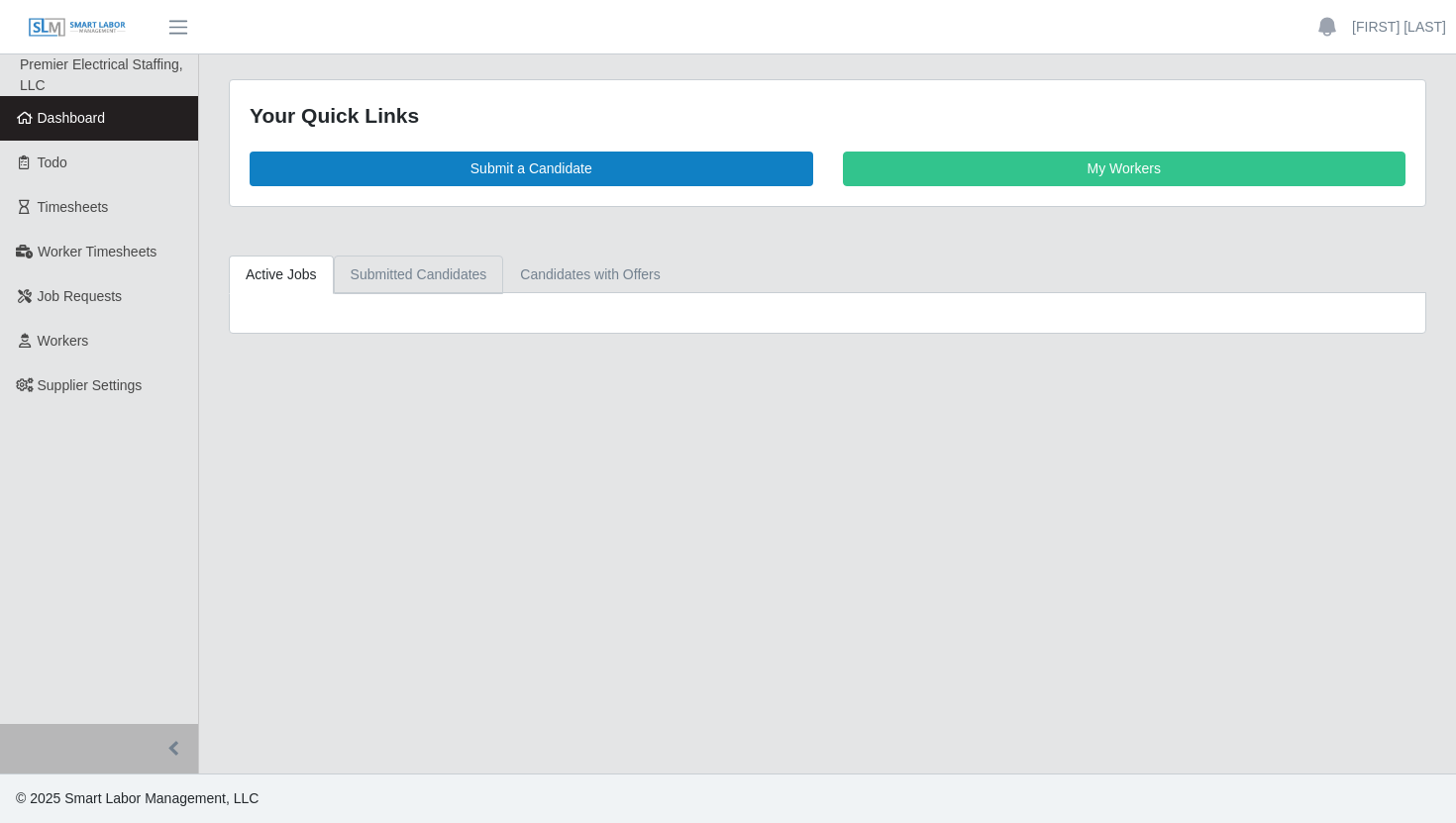 scroll, scrollTop: 0, scrollLeft: 0, axis: both 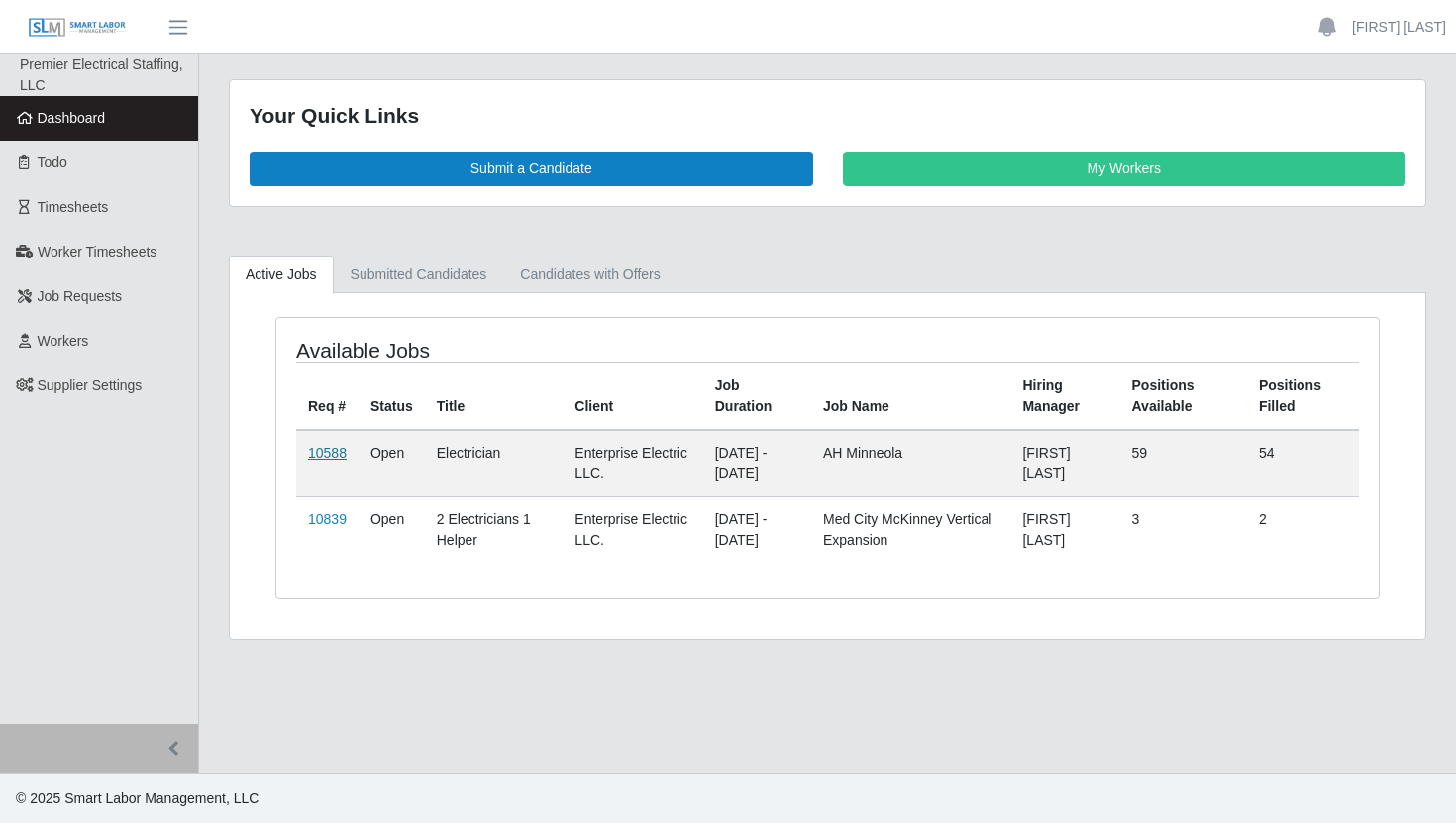 click on "10588" at bounding box center [327, 453] 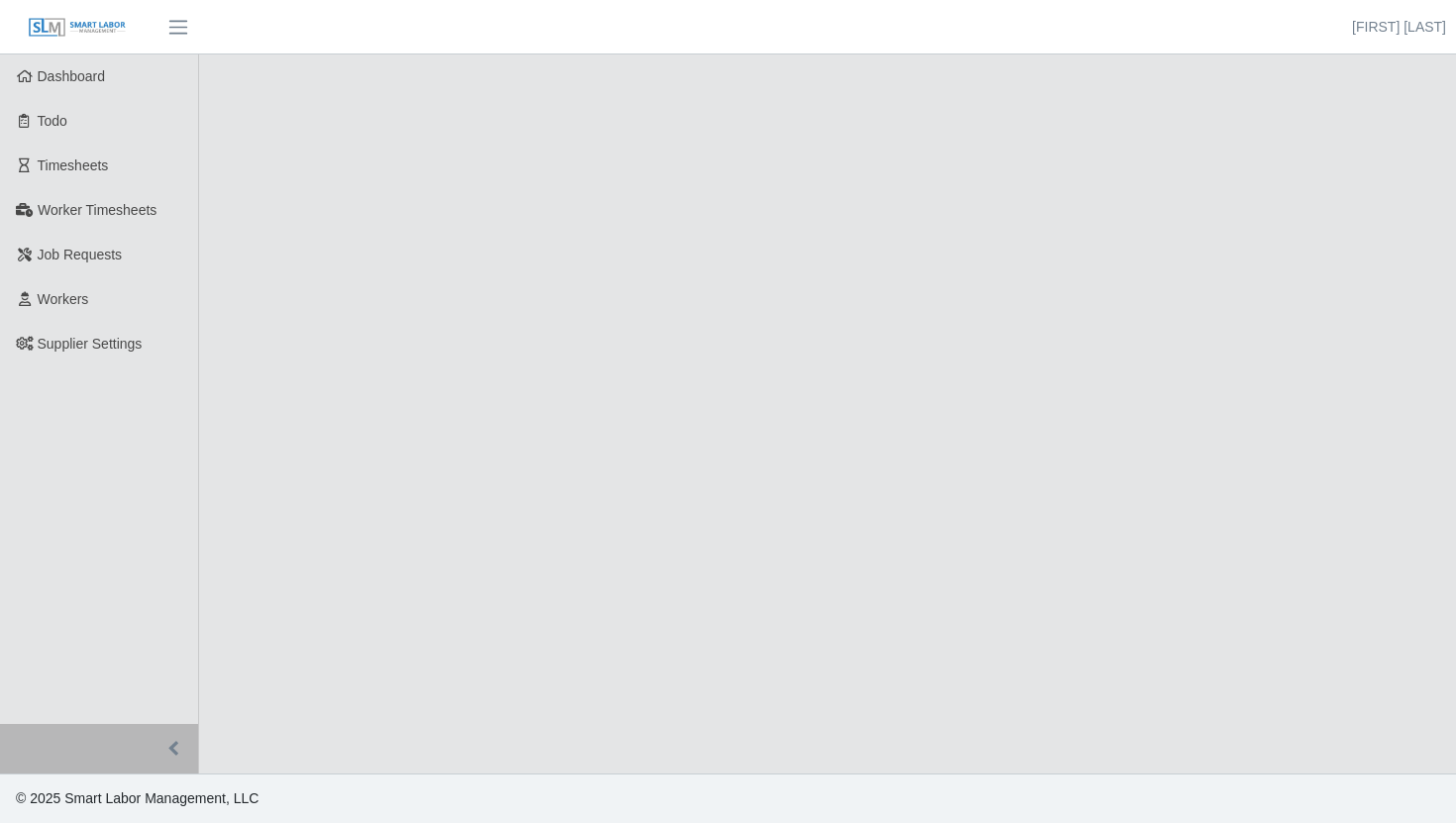 scroll, scrollTop: 0, scrollLeft: 0, axis: both 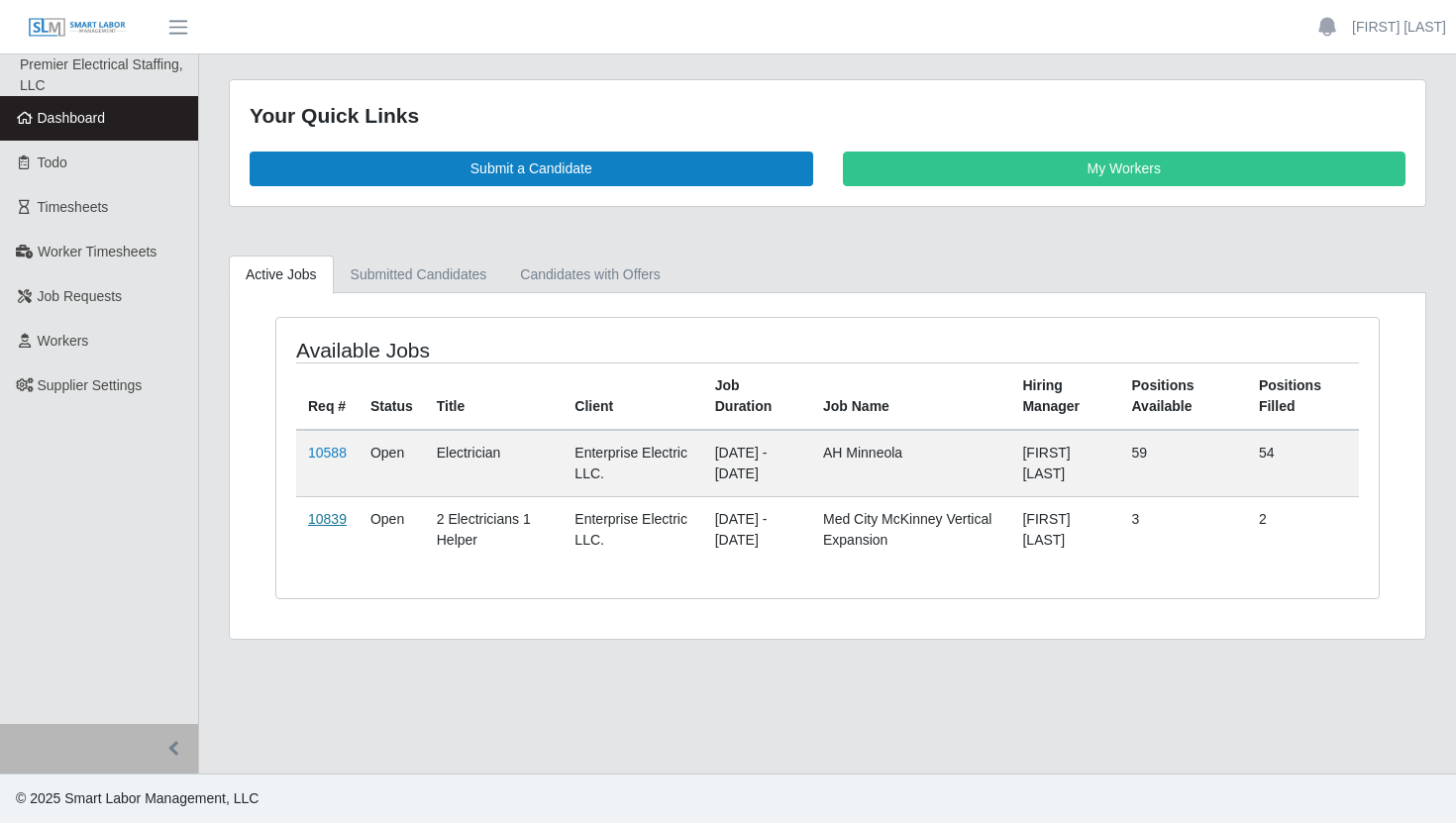 click on "10839" at bounding box center [327, 519] 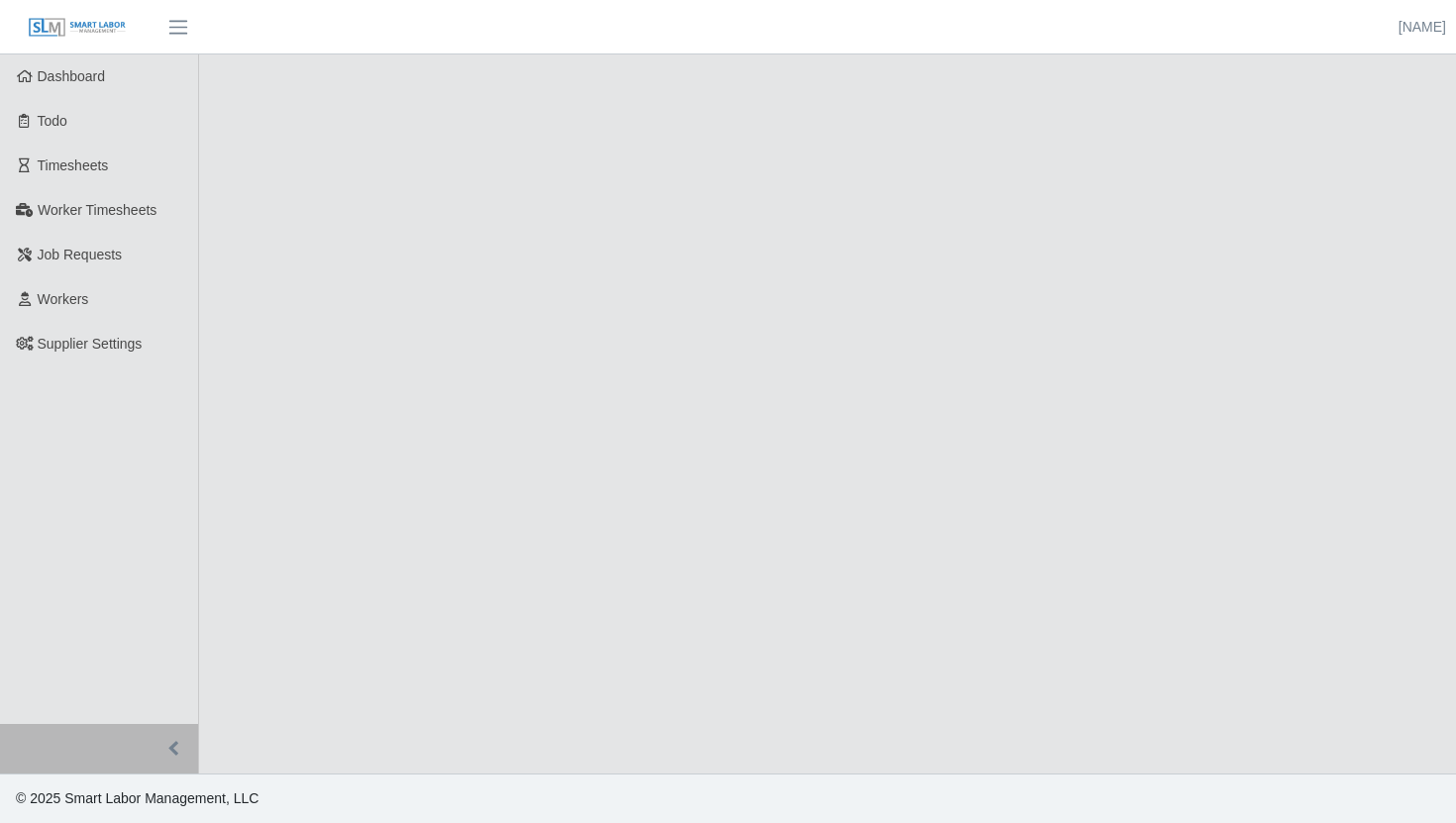 scroll, scrollTop: 0, scrollLeft: 0, axis: both 